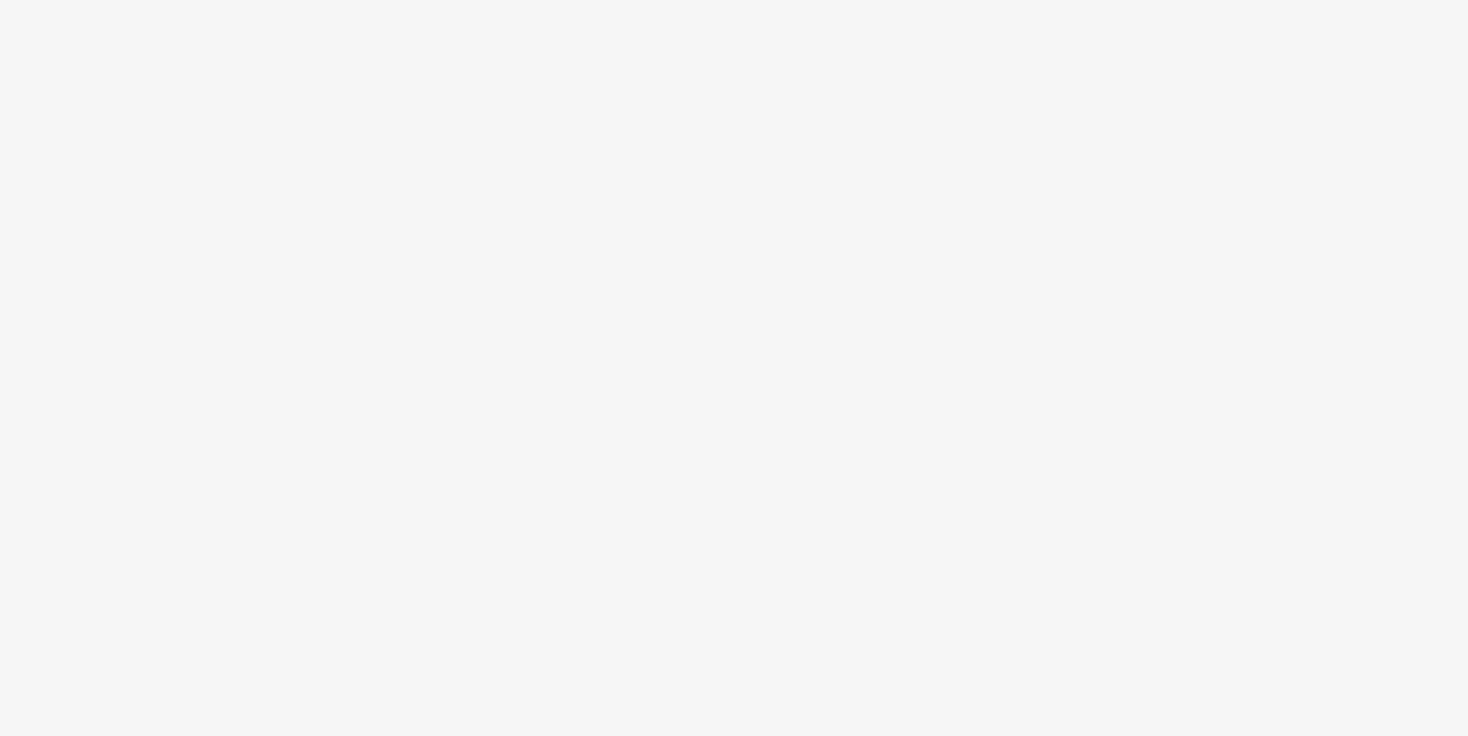 scroll, scrollTop: 0, scrollLeft: 0, axis: both 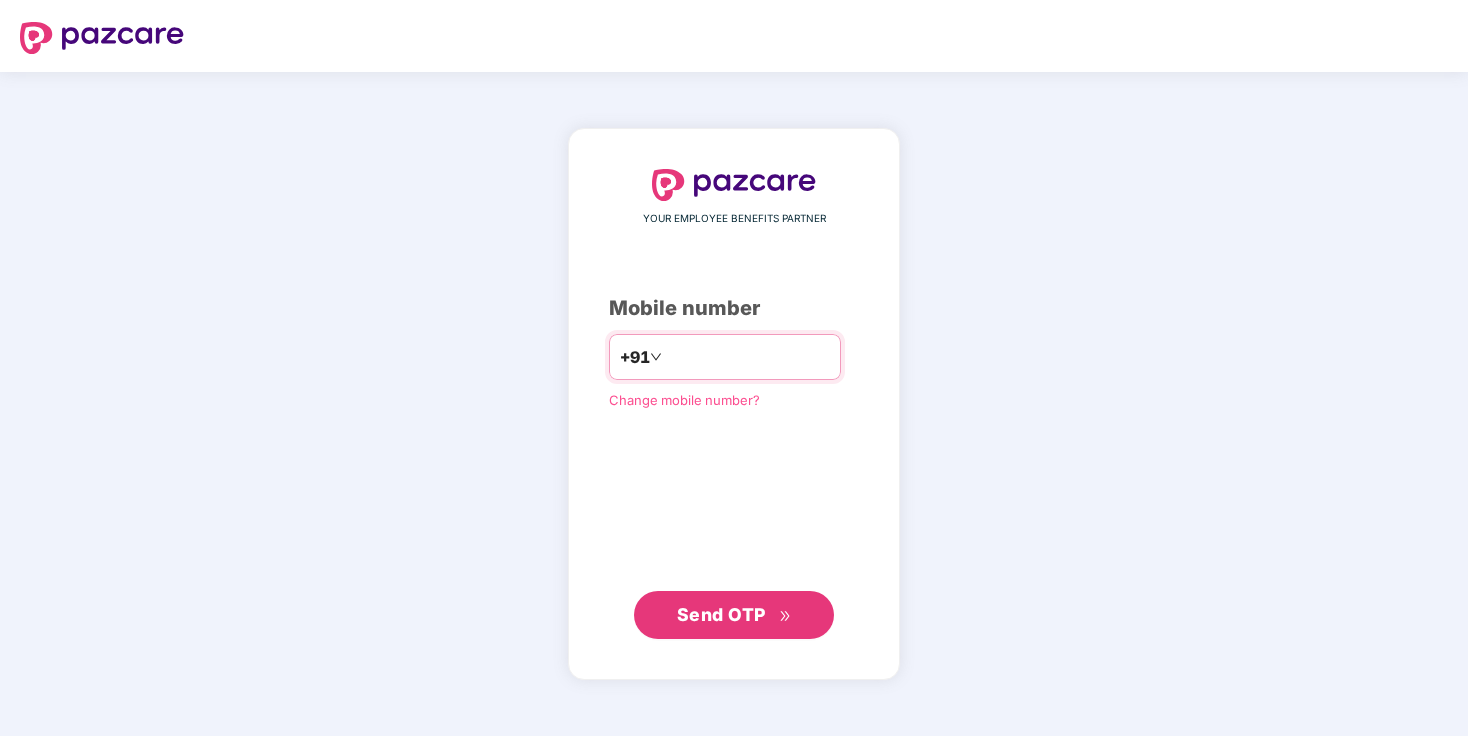 click 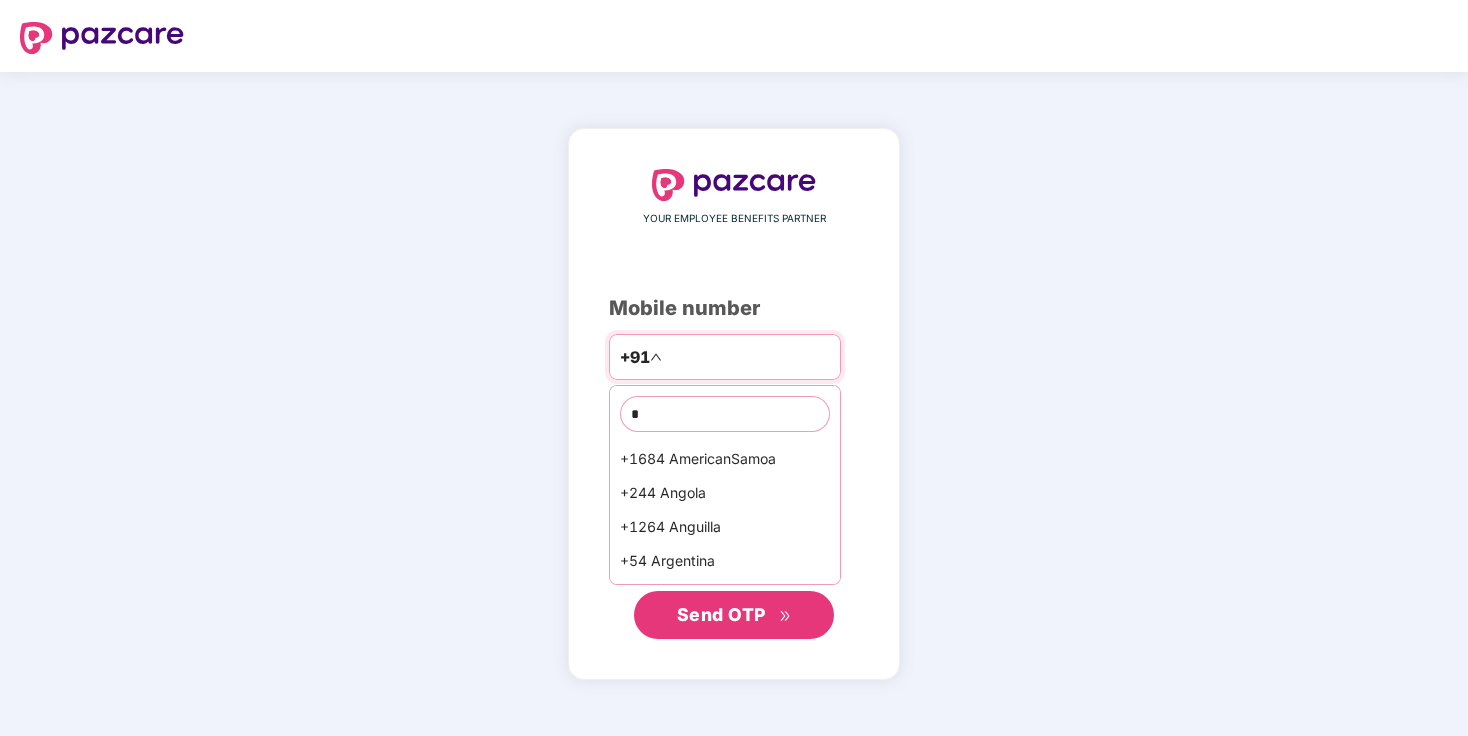 type on "**" 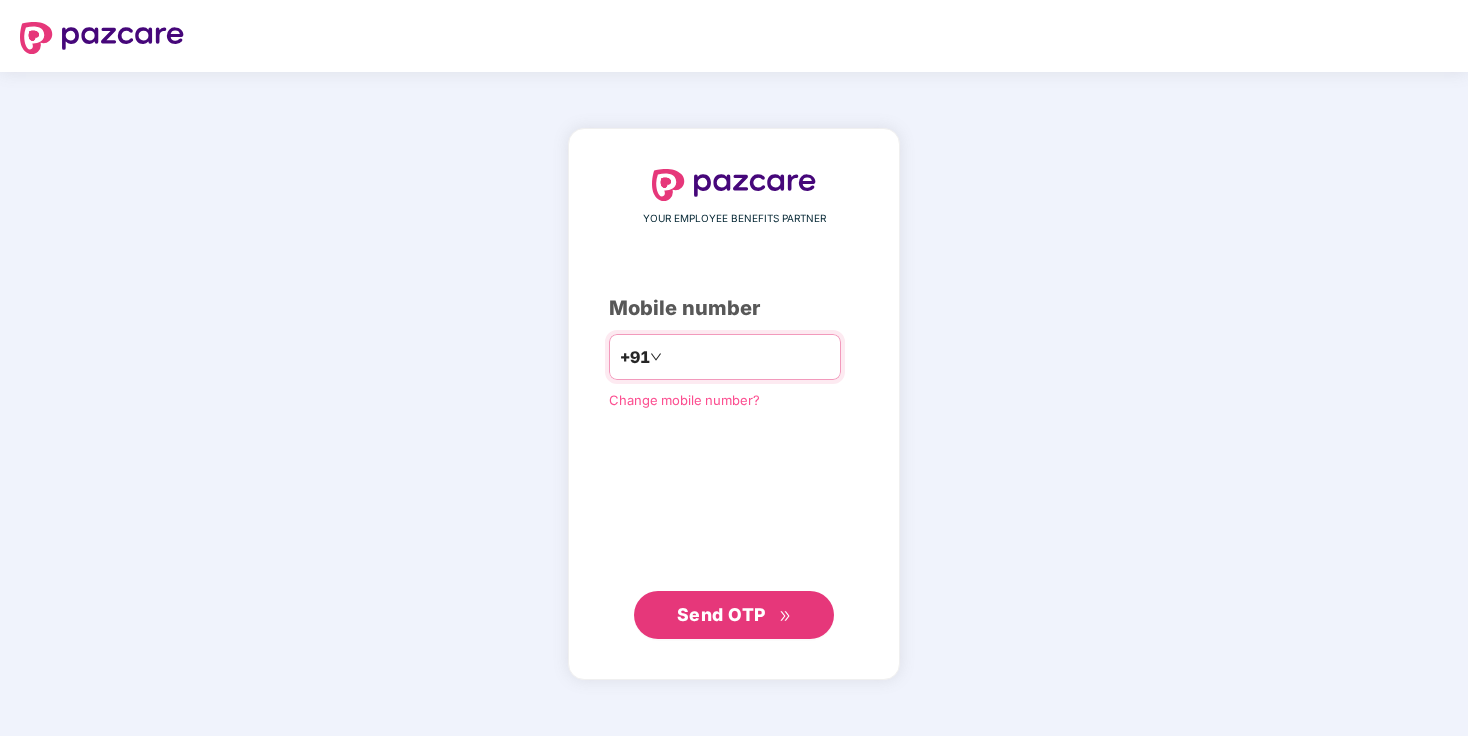 click at bounding box center (748, 357) 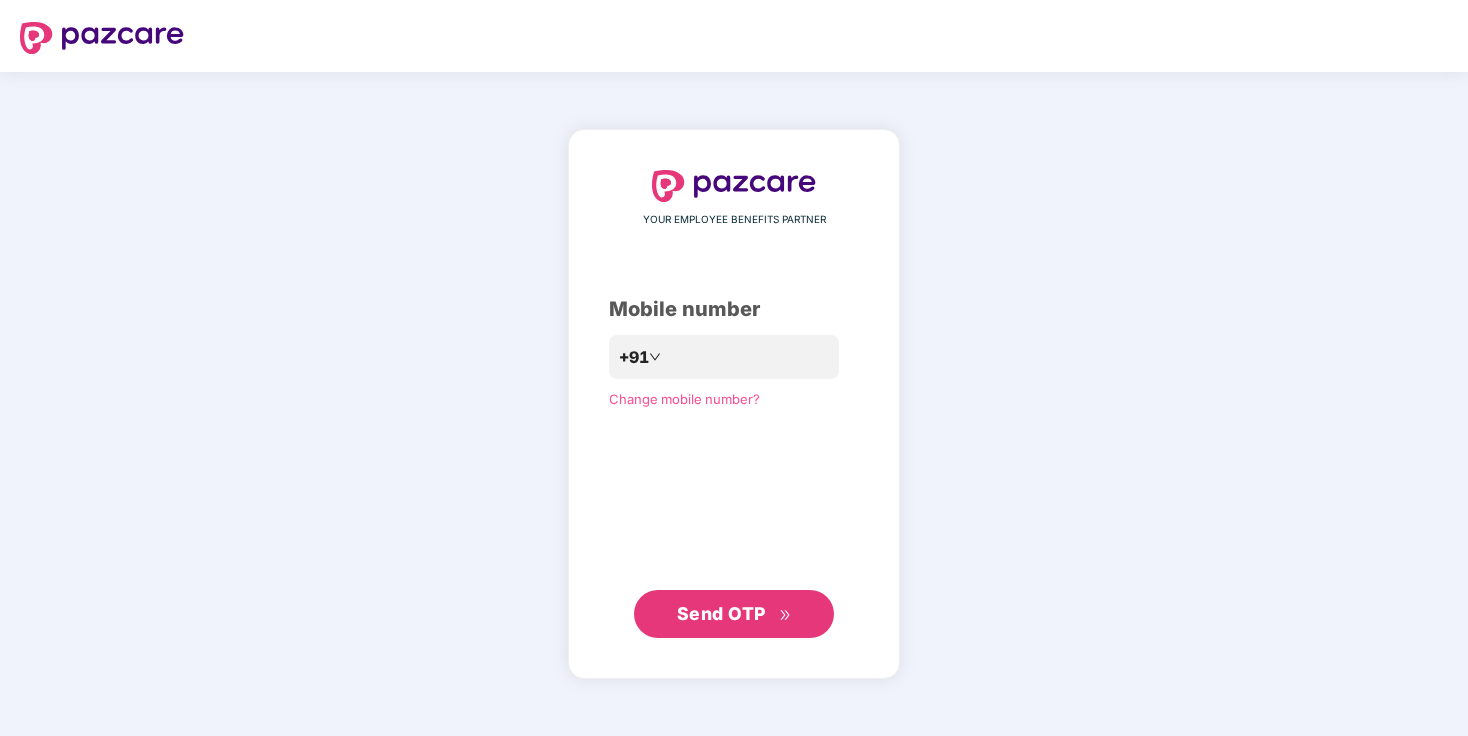 click on "Send OTP" at bounding box center (721, 613) 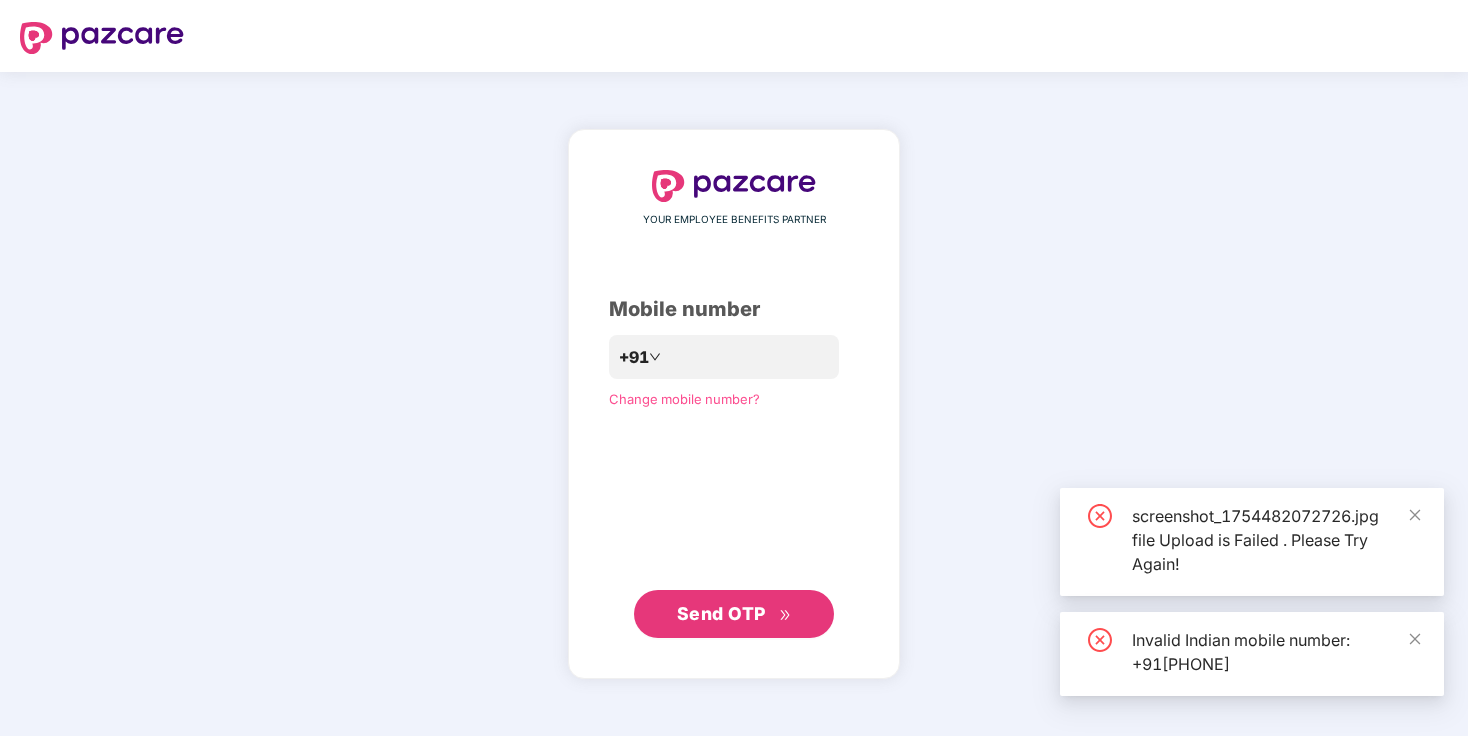 click on "Change mobile number?" at bounding box center [684, 399] 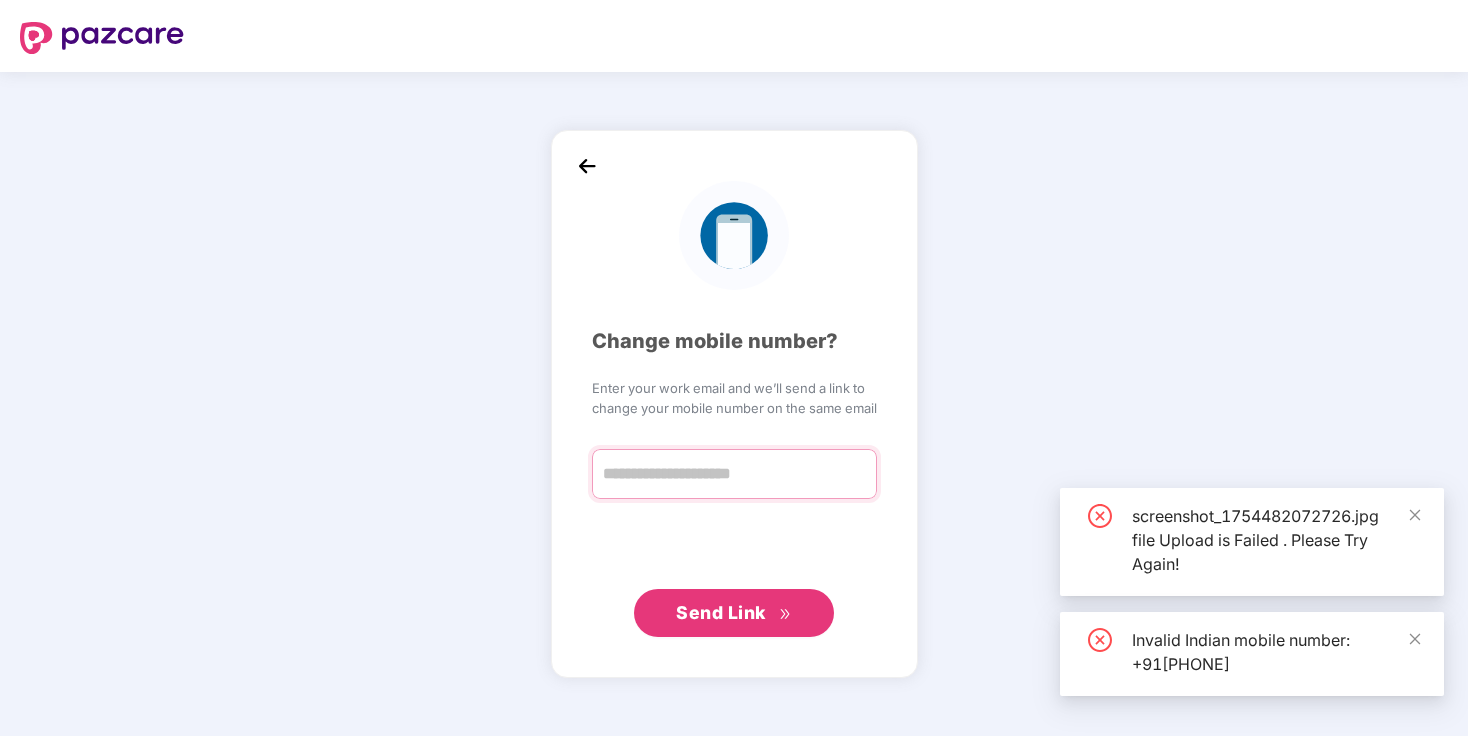 click at bounding box center (734, 474) 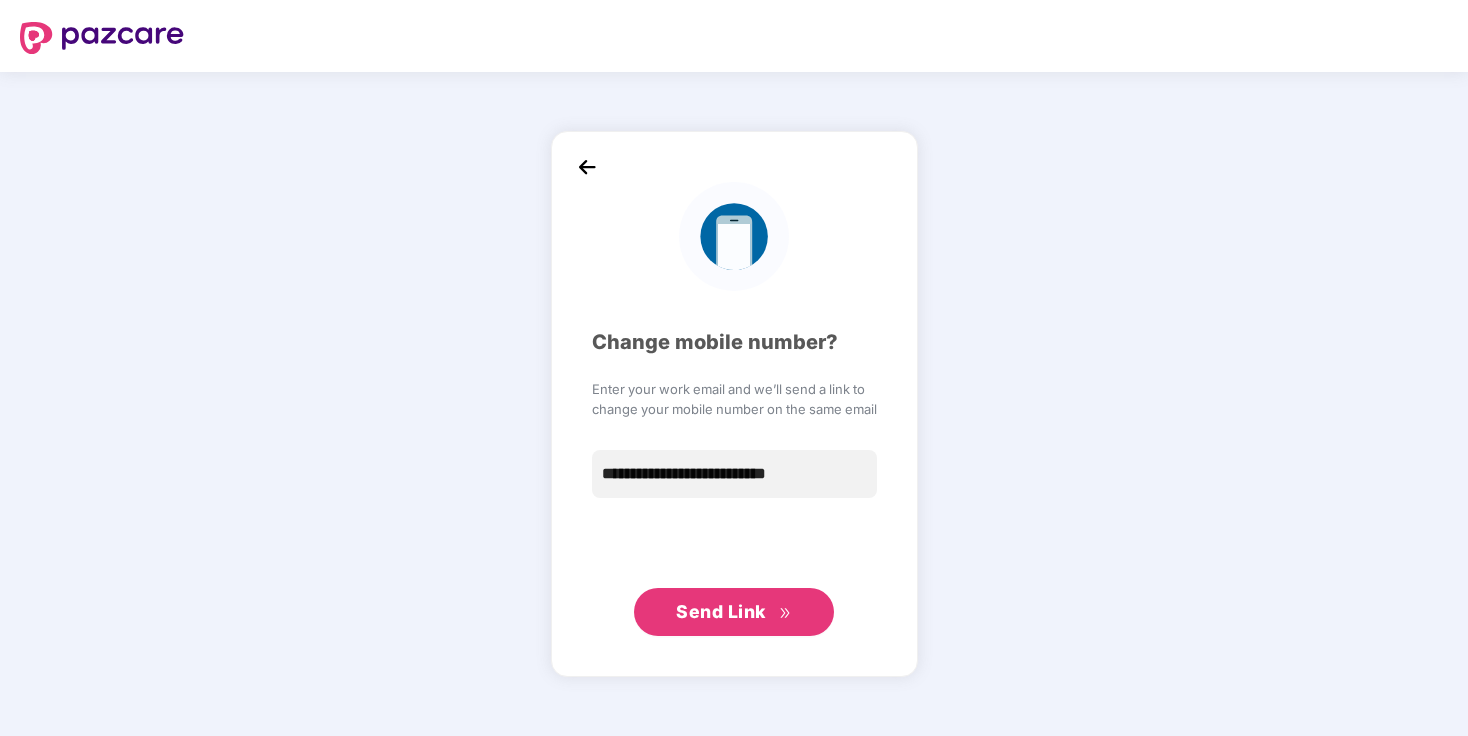 click on "Send Link" at bounding box center (721, 611) 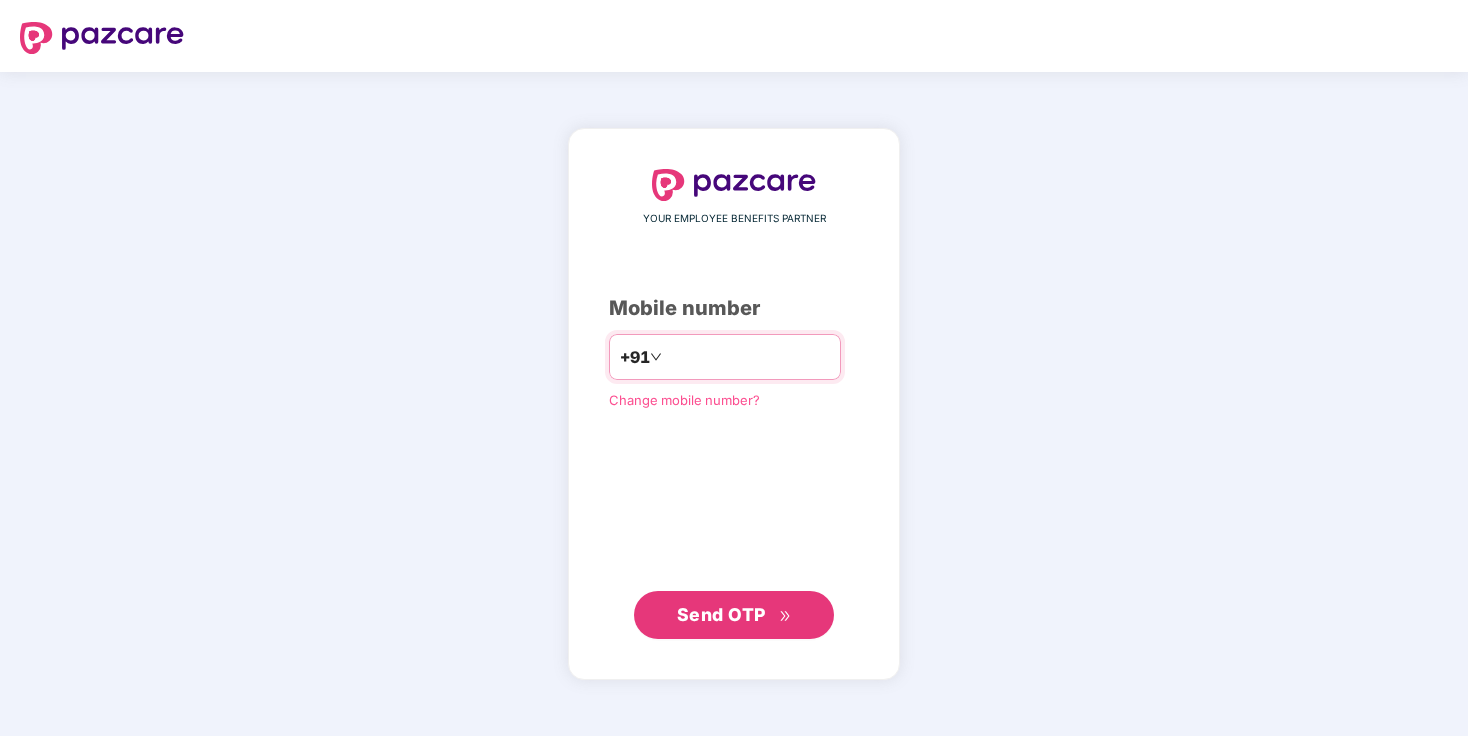 click on "+91" at bounding box center [635, 357] 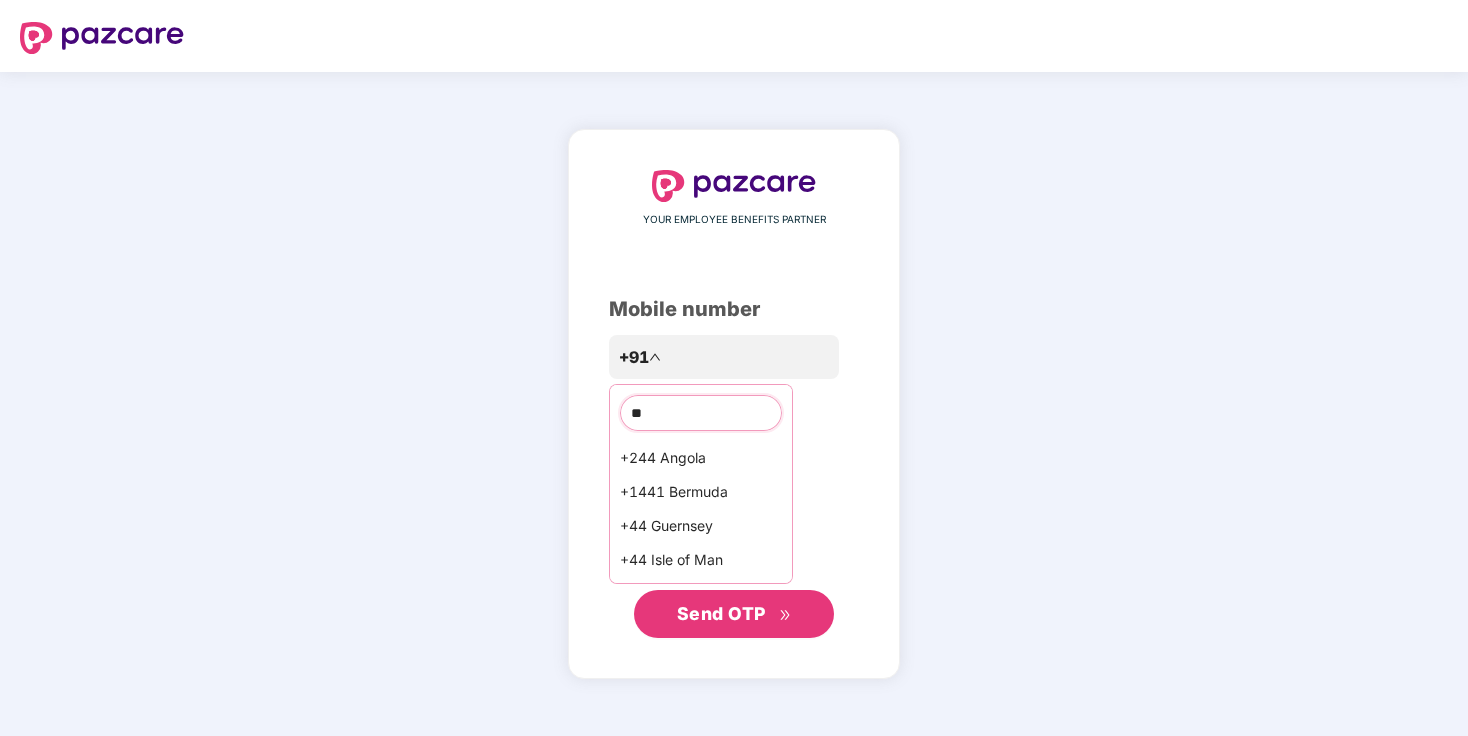 type on "*" 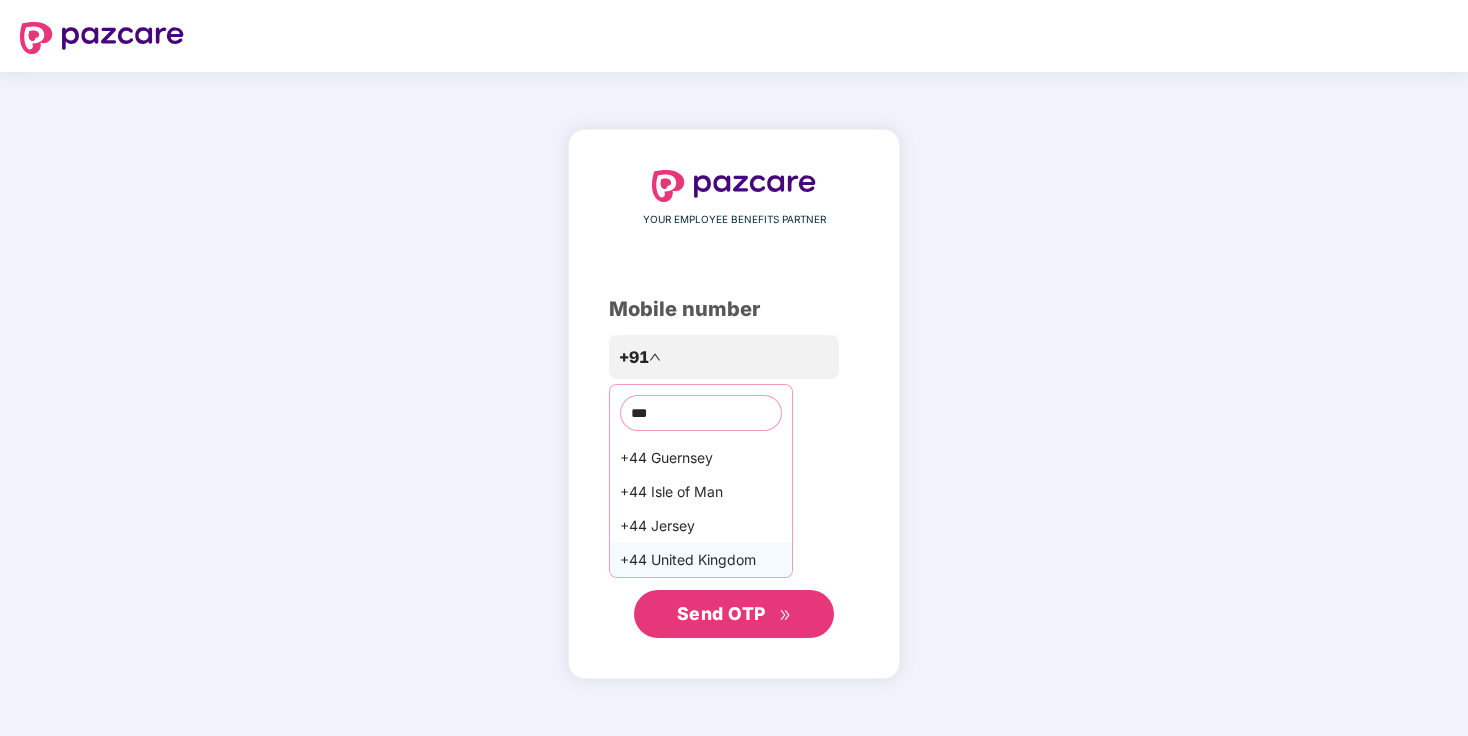 type on "***" 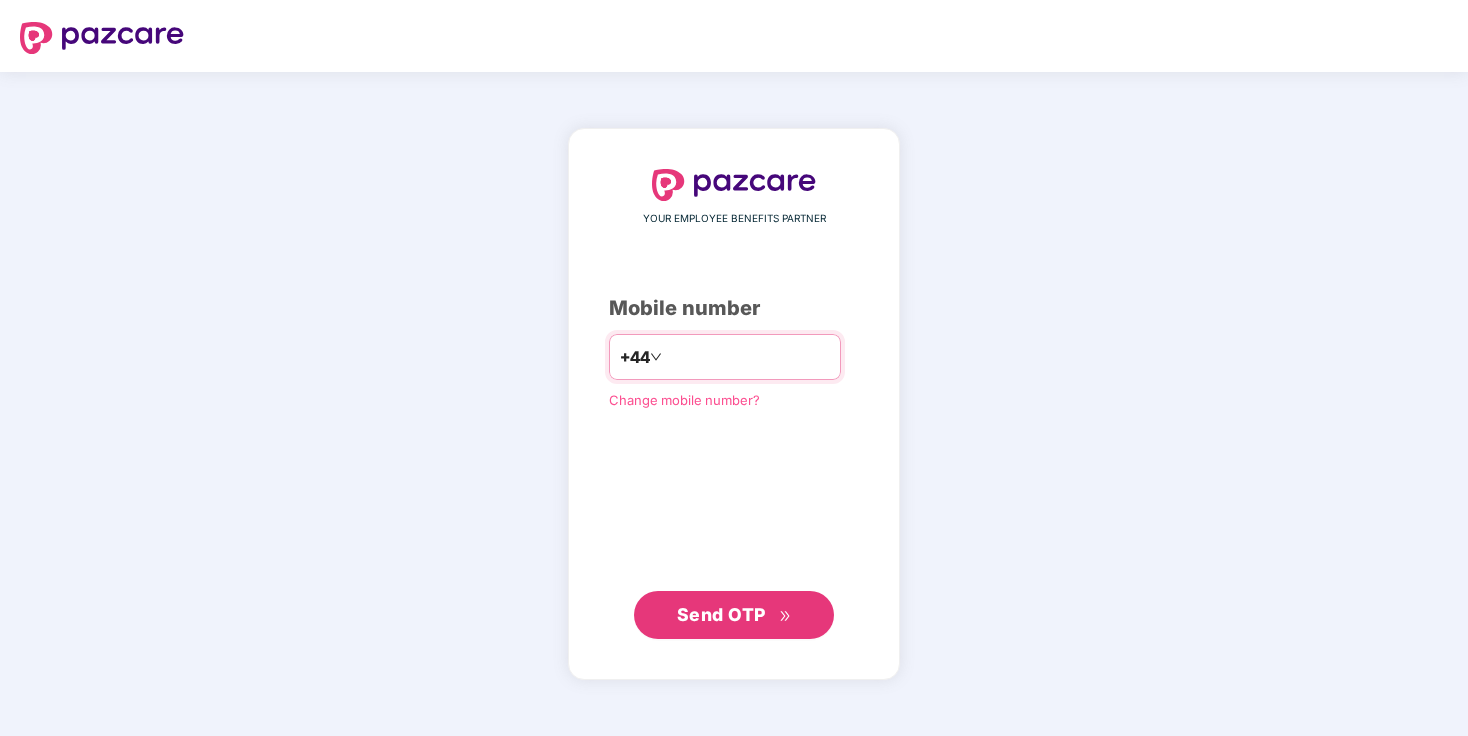 type on "**********" 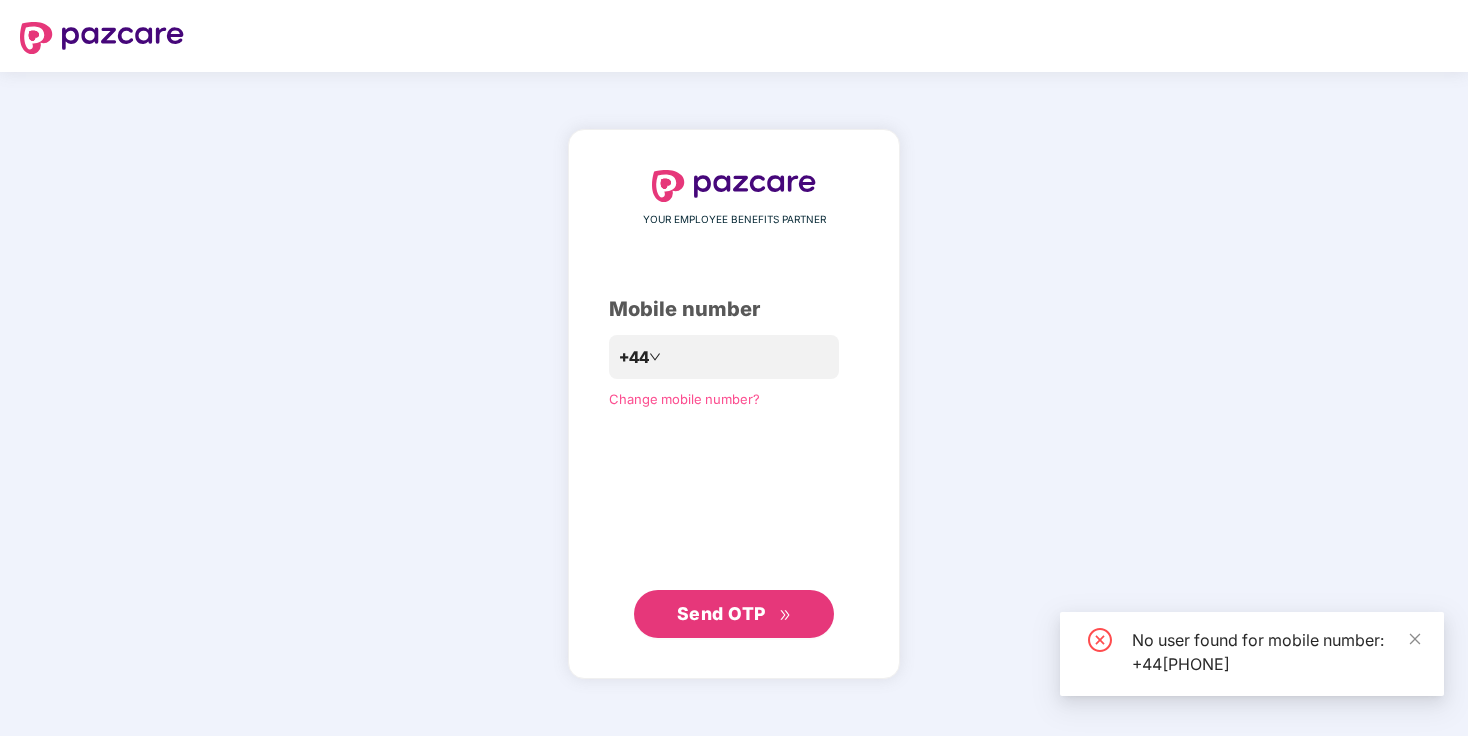 click on "Change mobile number?" at bounding box center [684, 399] 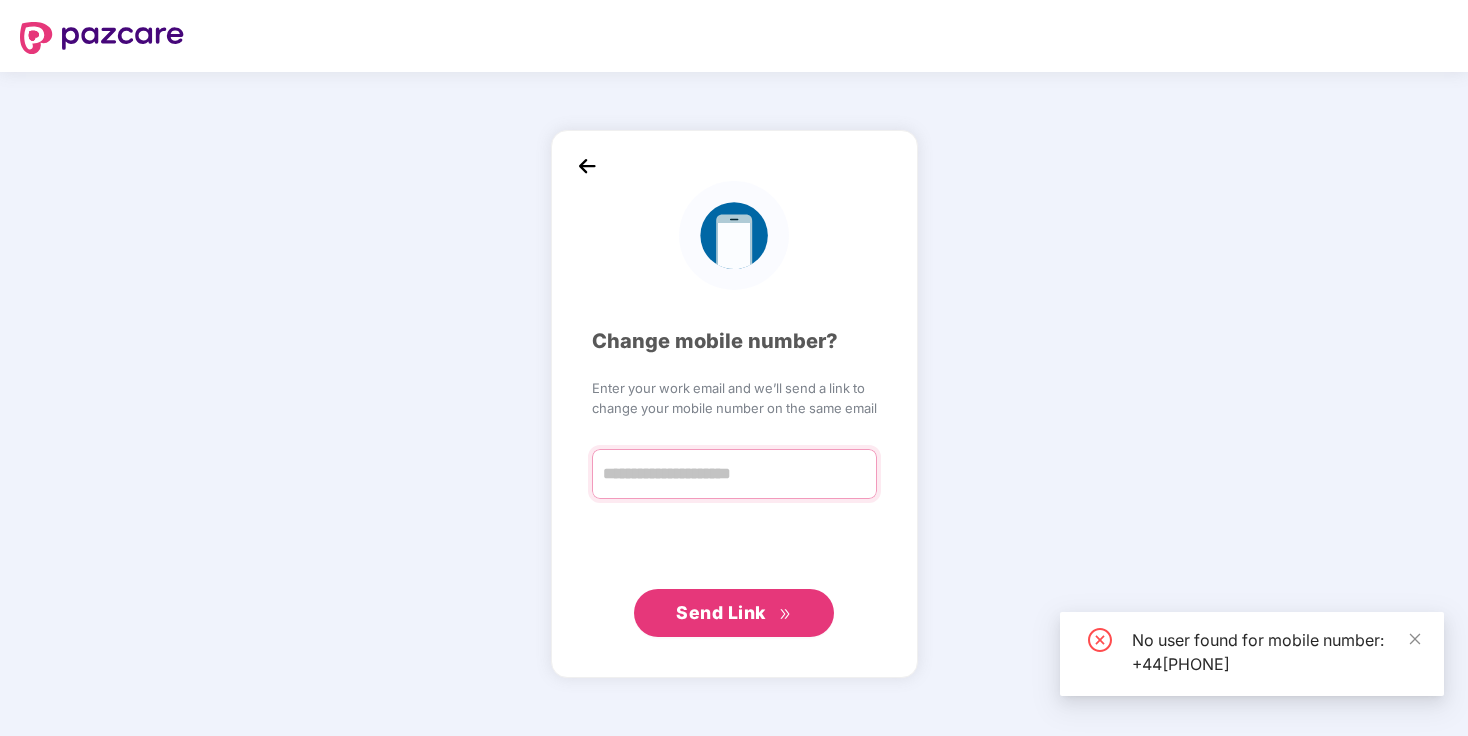 click at bounding box center (734, 474) 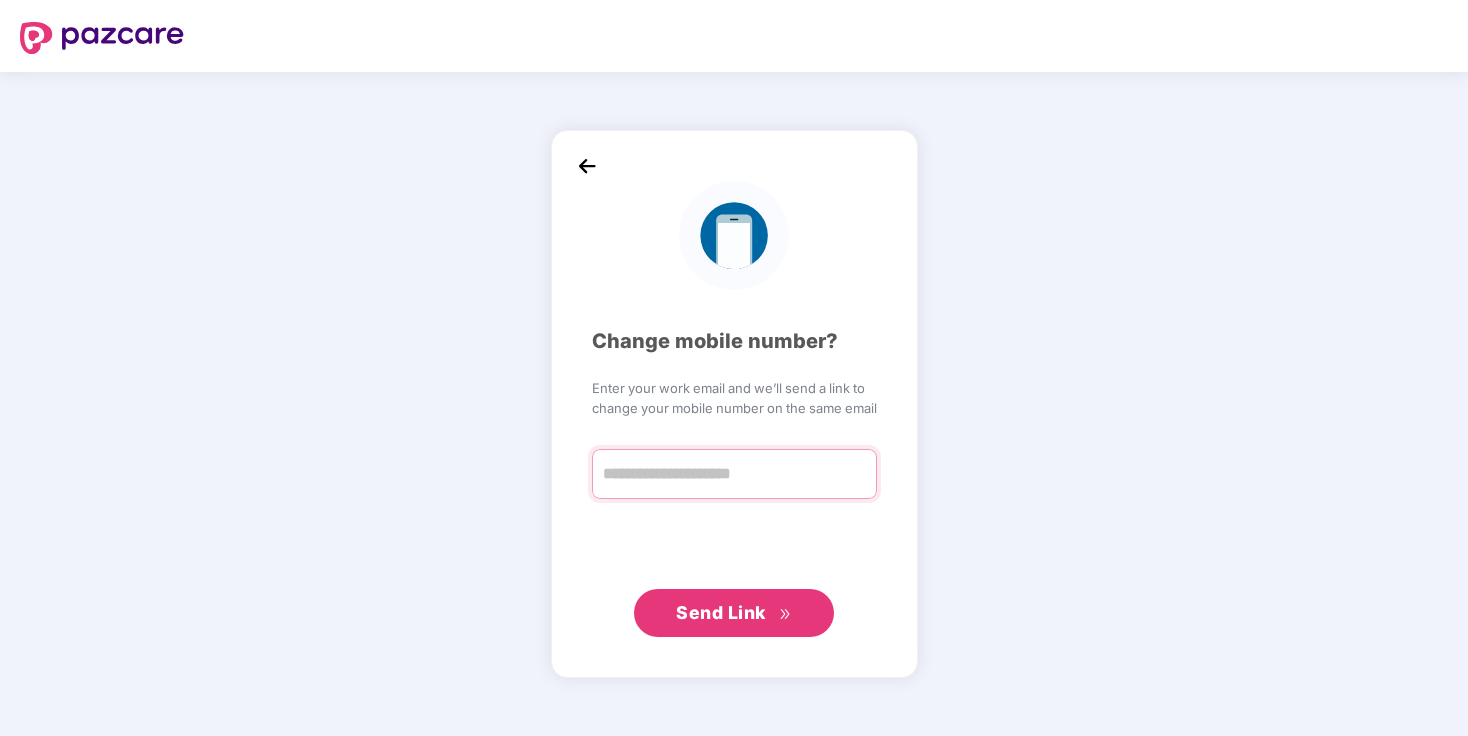 type on "**********" 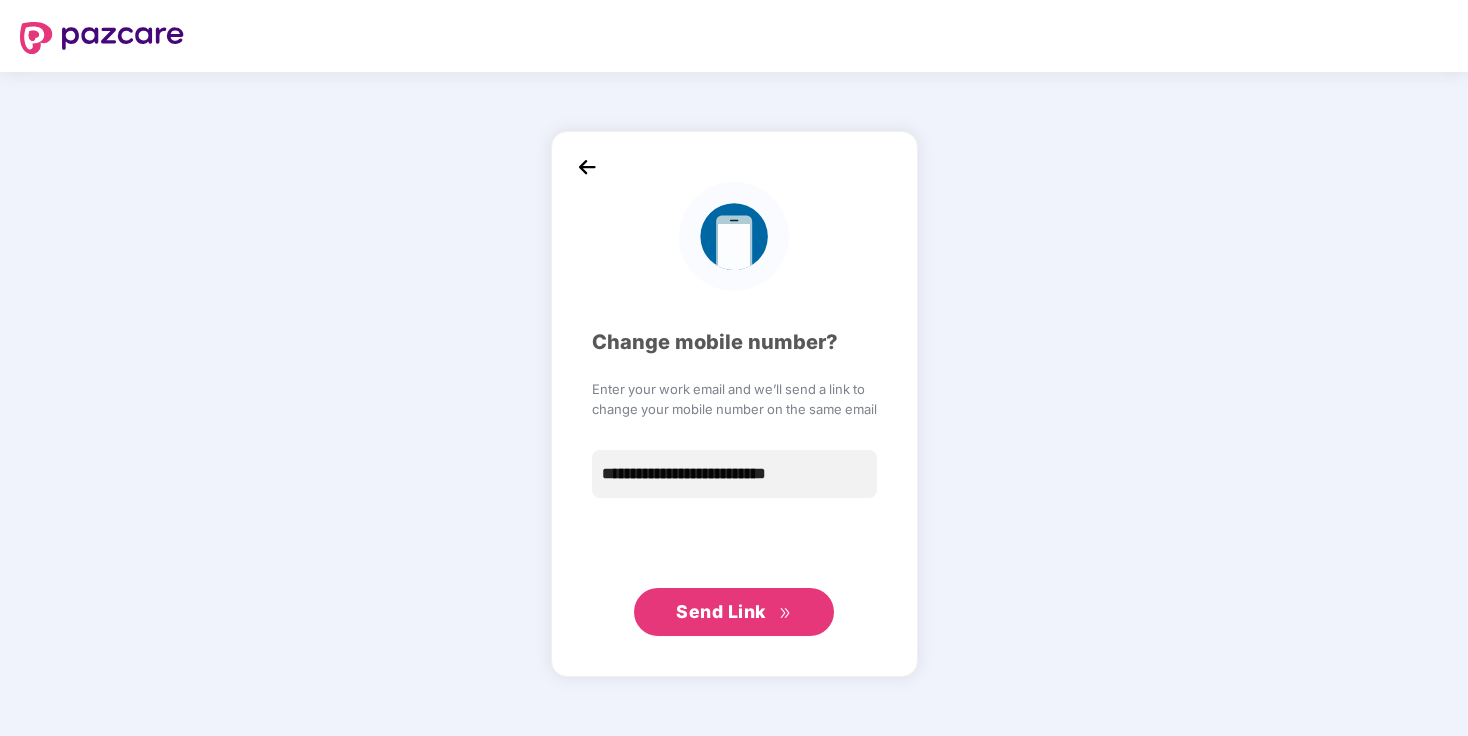 click on "Send Link" at bounding box center [721, 611] 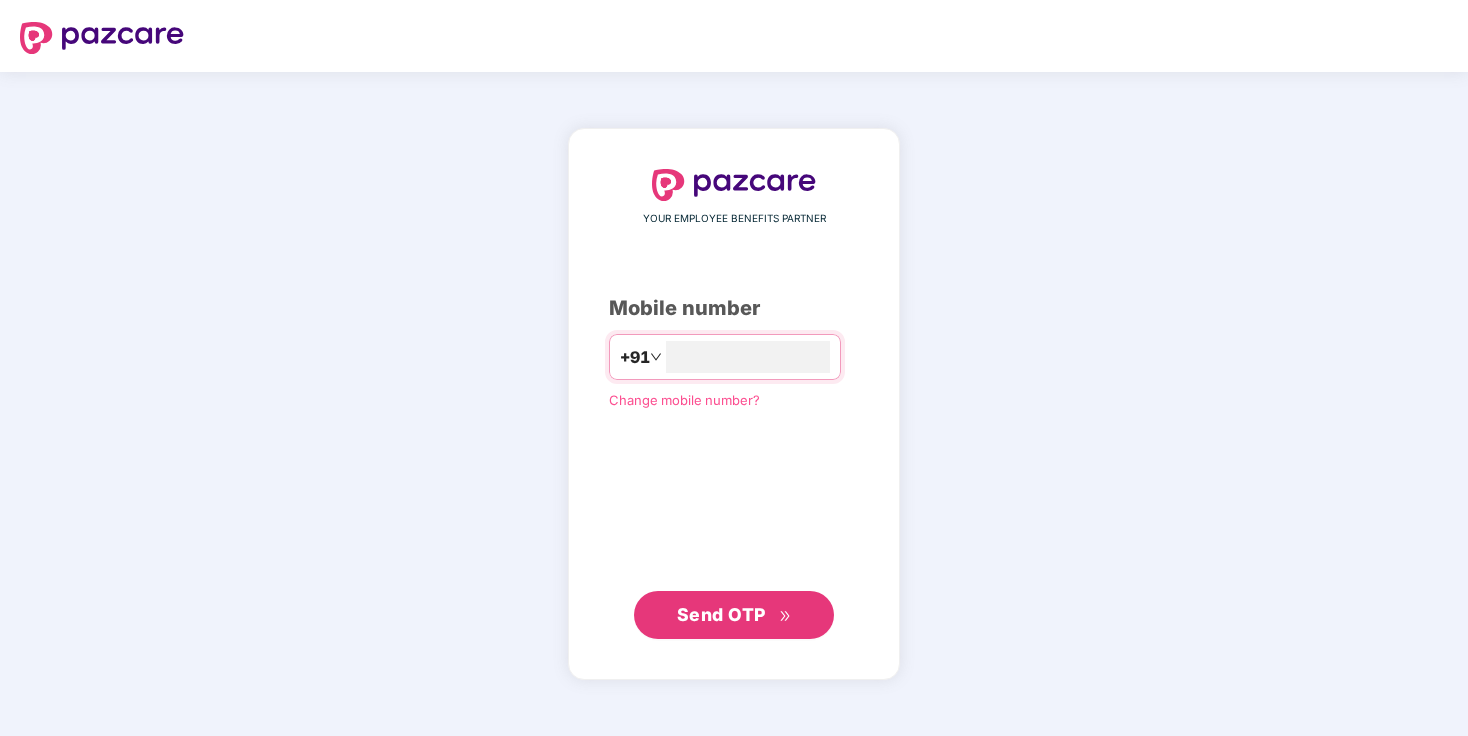 scroll, scrollTop: 0, scrollLeft: 0, axis: both 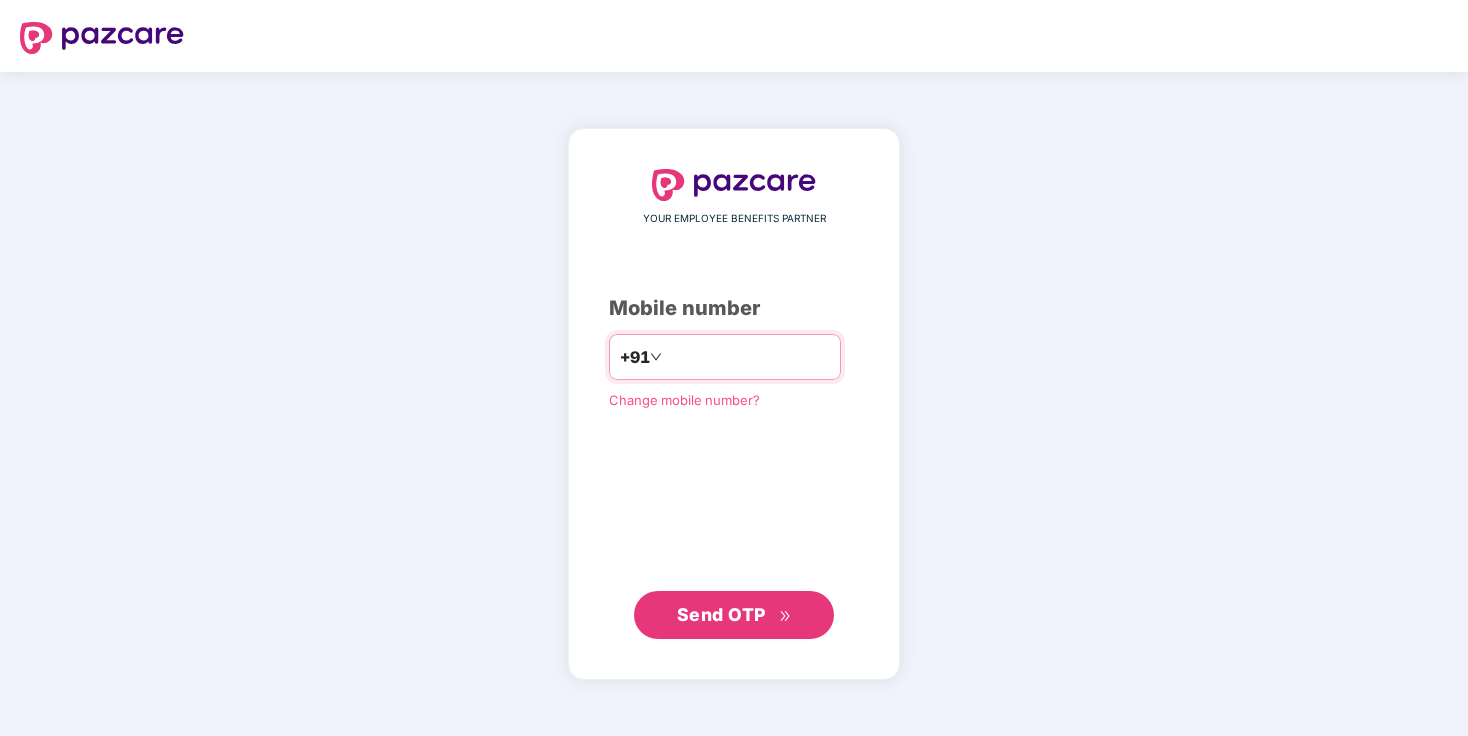 click at bounding box center [748, 357] 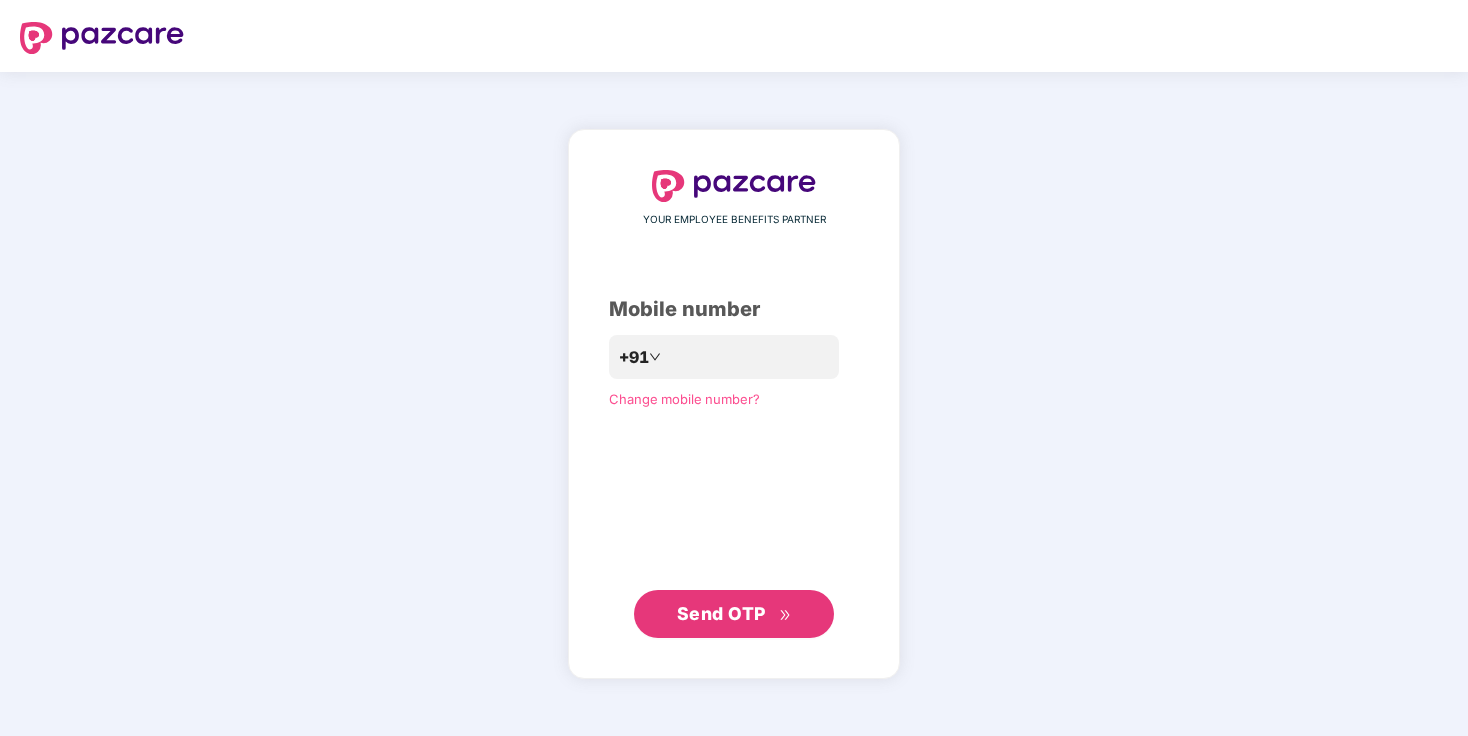 click on "Send OTP" at bounding box center [721, 613] 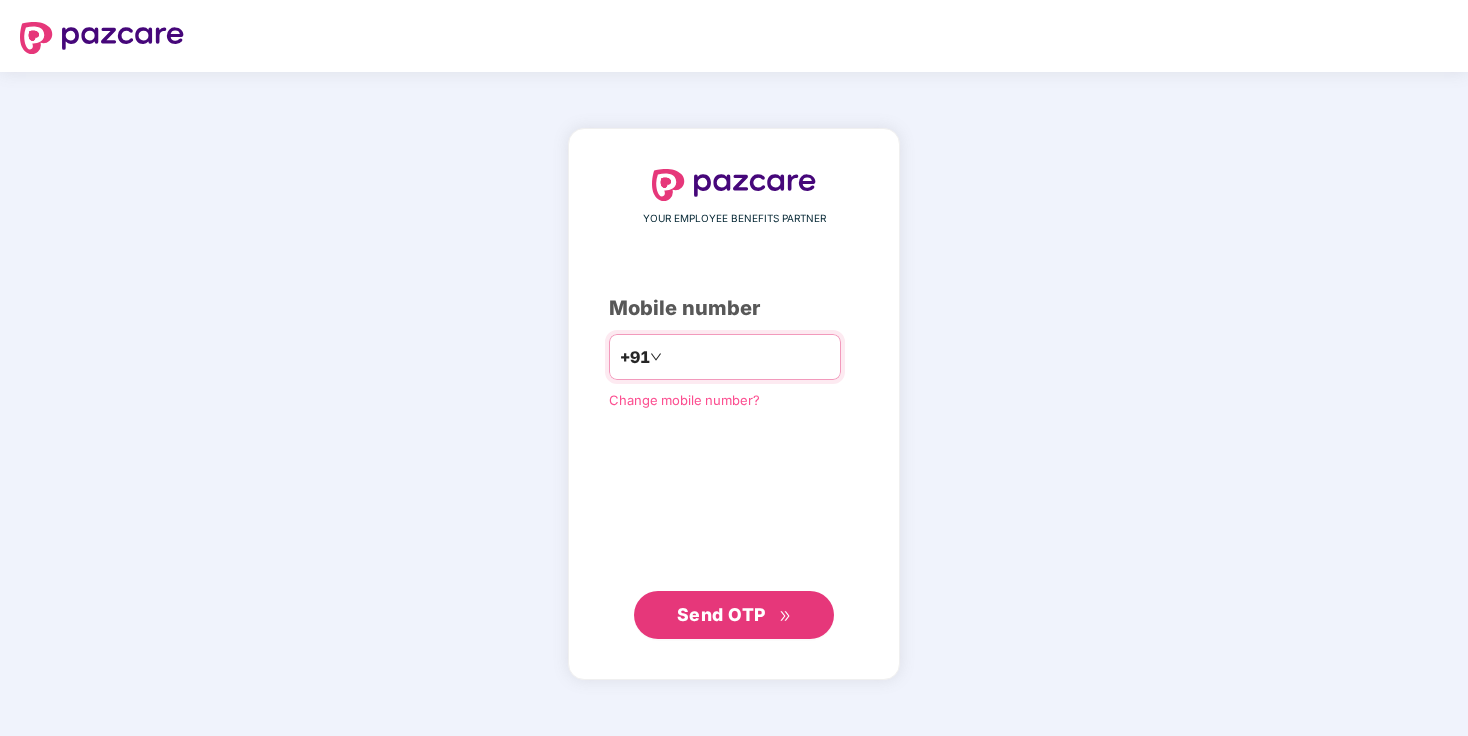 scroll, scrollTop: 0, scrollLeft: 0, axis: both 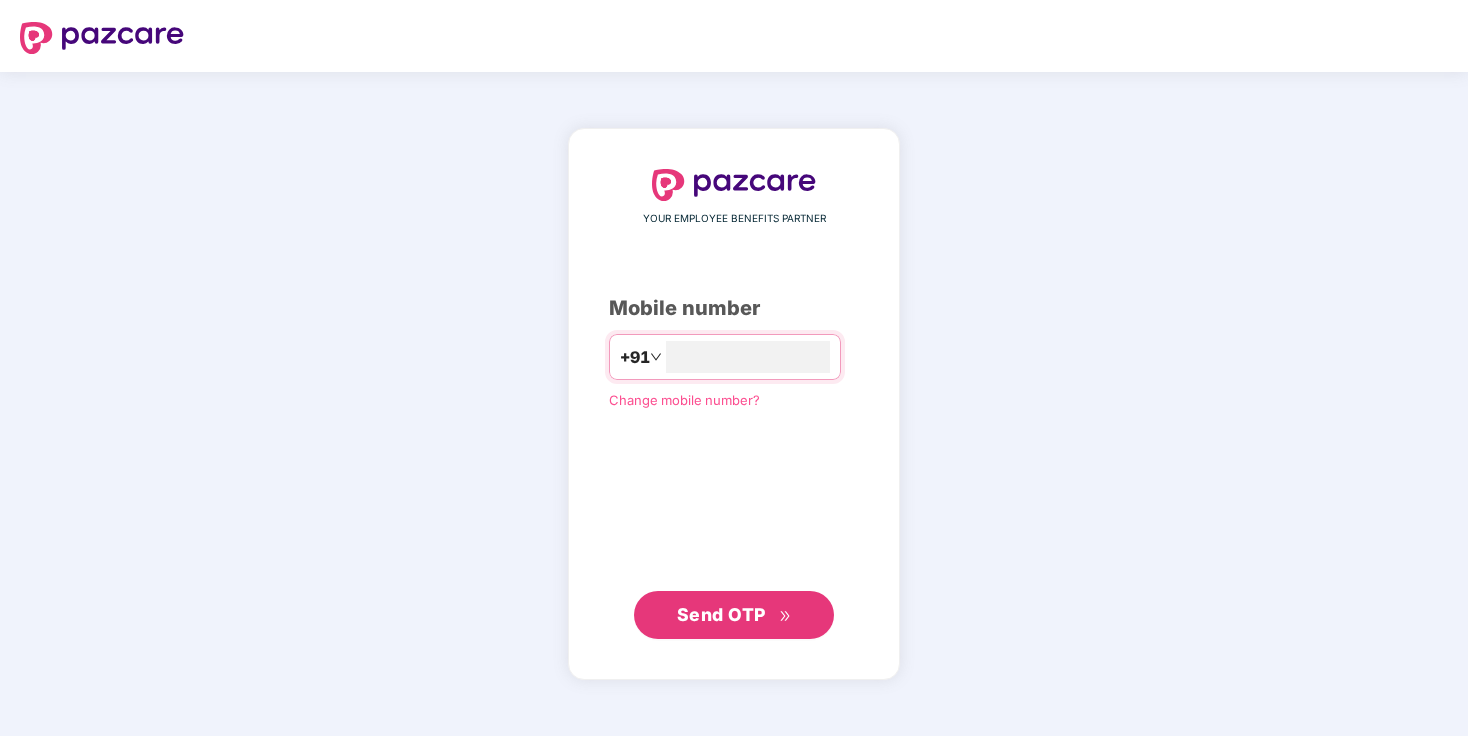 click on "Send OTP" at bounding box center [721, 614] 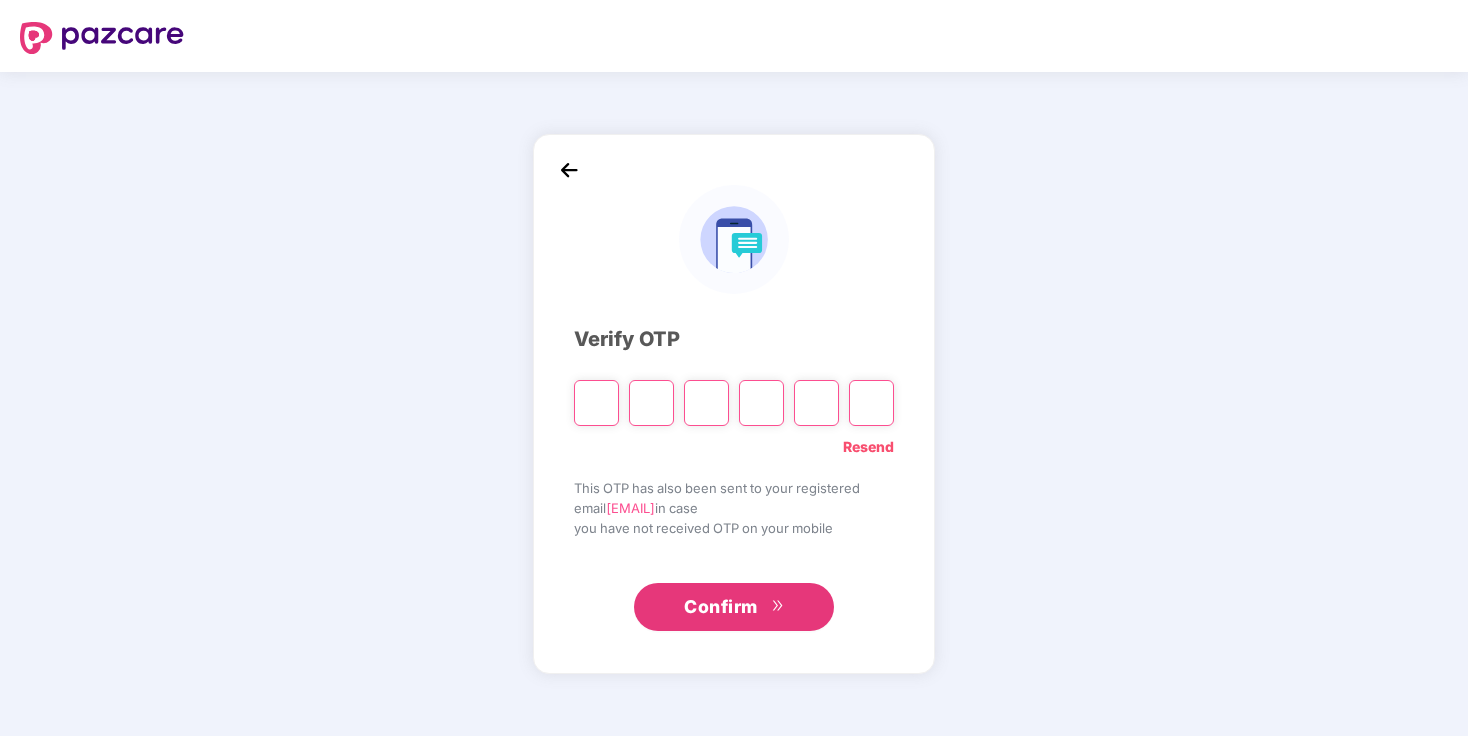 paste on "*" 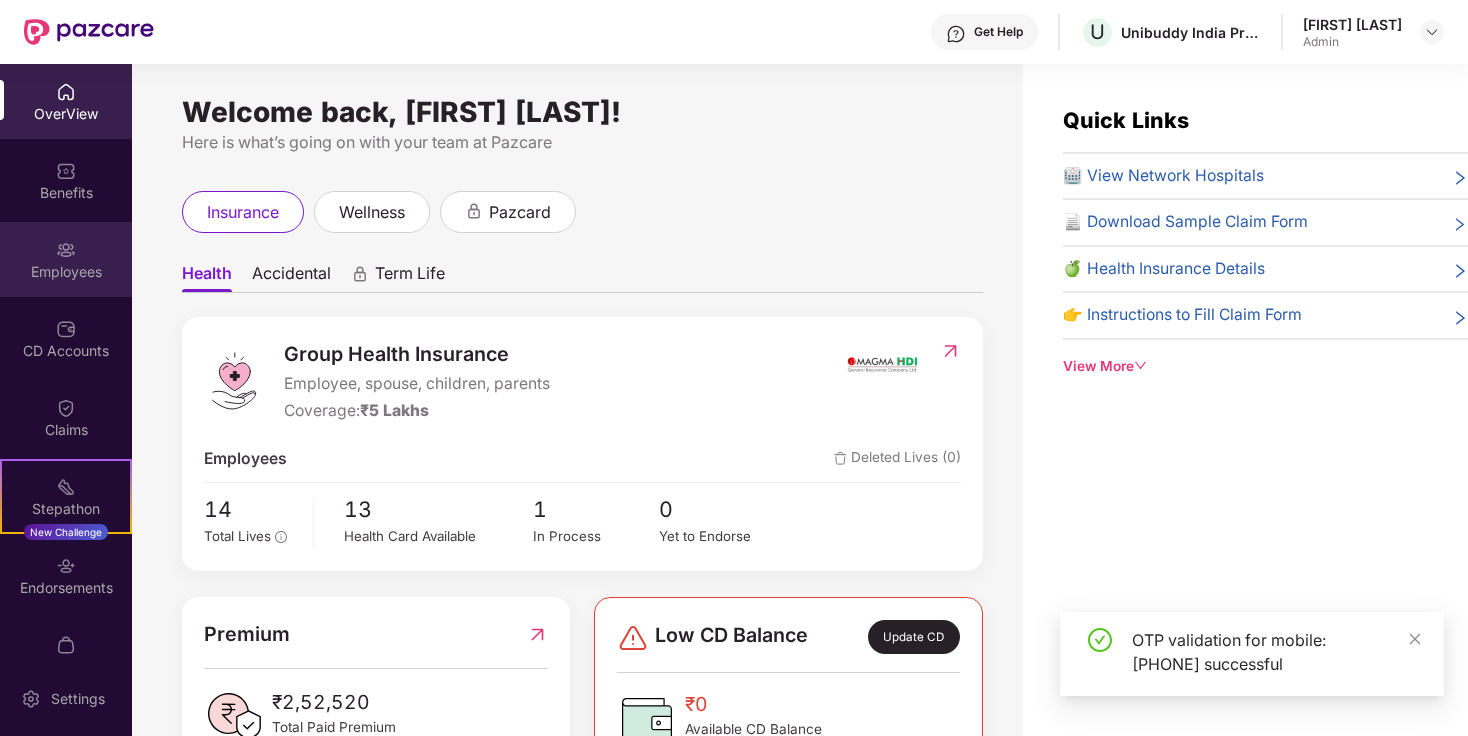 click on "Employees" at bounding box center (66, 259) 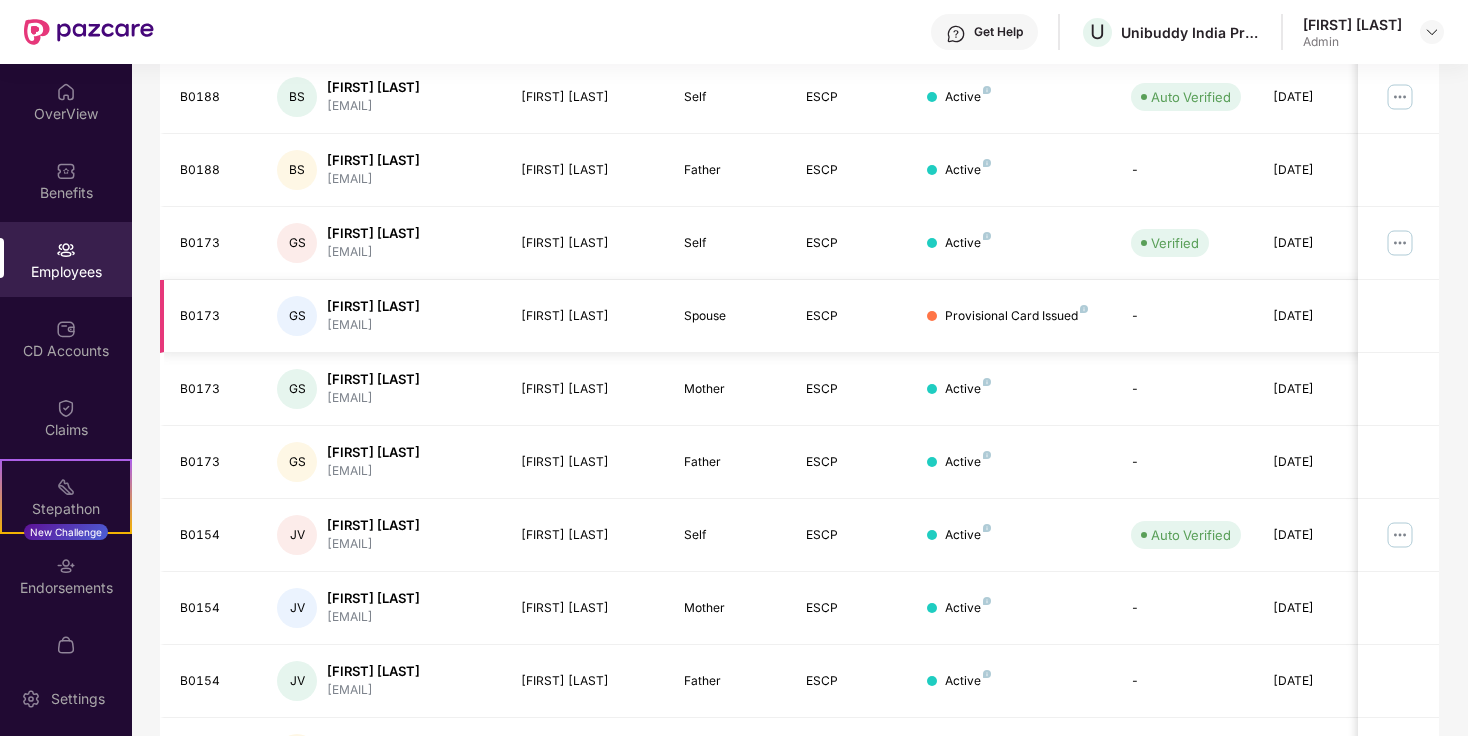 scroll, scrollTop: 493, scrollLeft: 0, axis: vertical 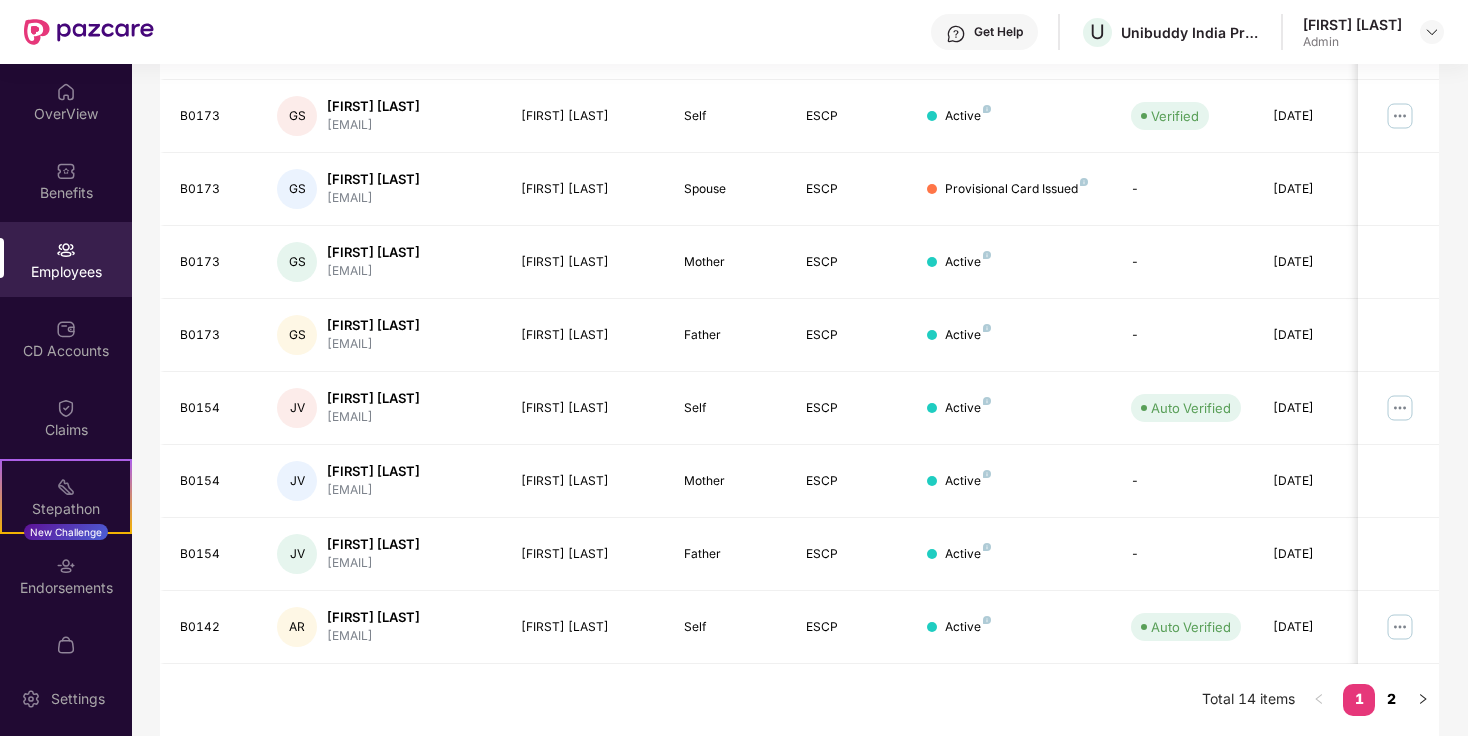click on "2" at bounding box center (1391, 699) 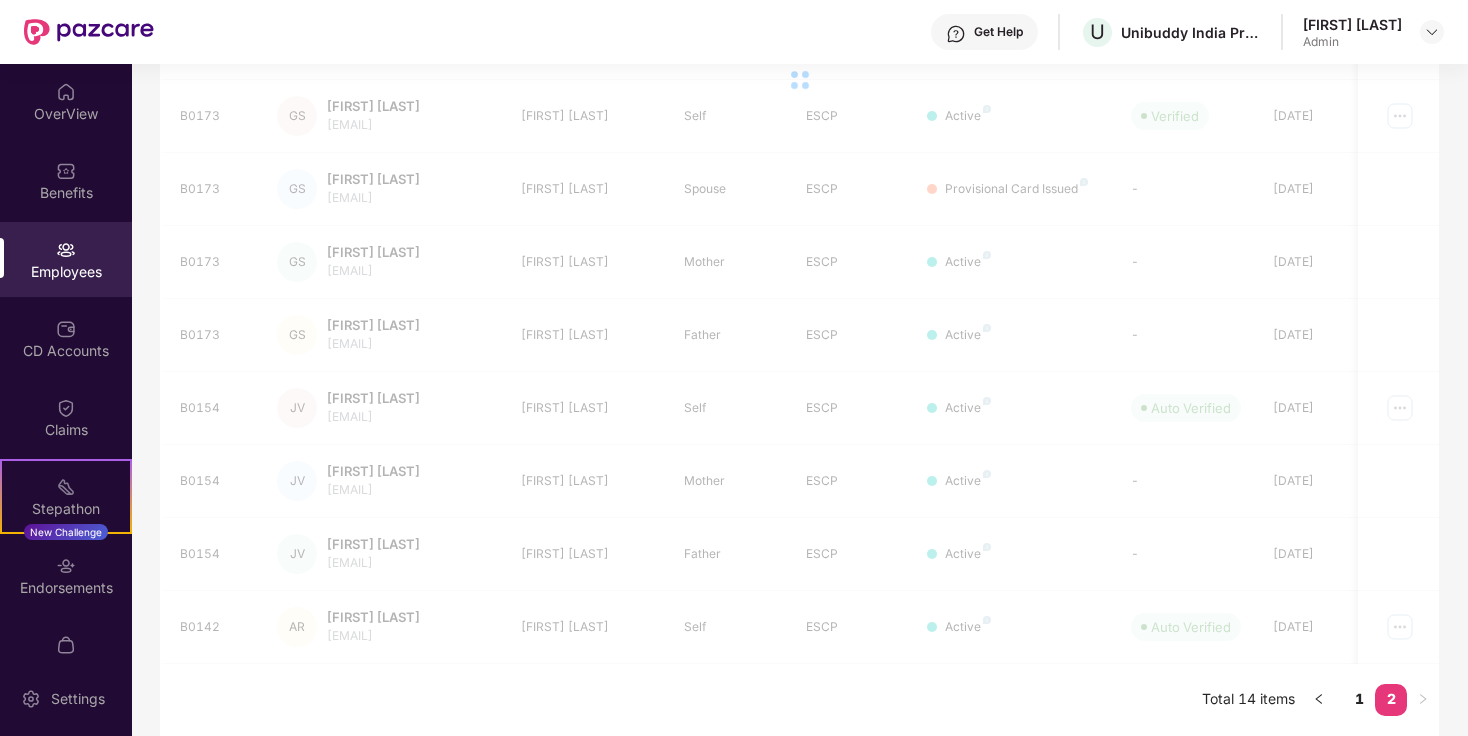 scroll, scrollTop: 64, scrollLeft: 0, axis: vertical 